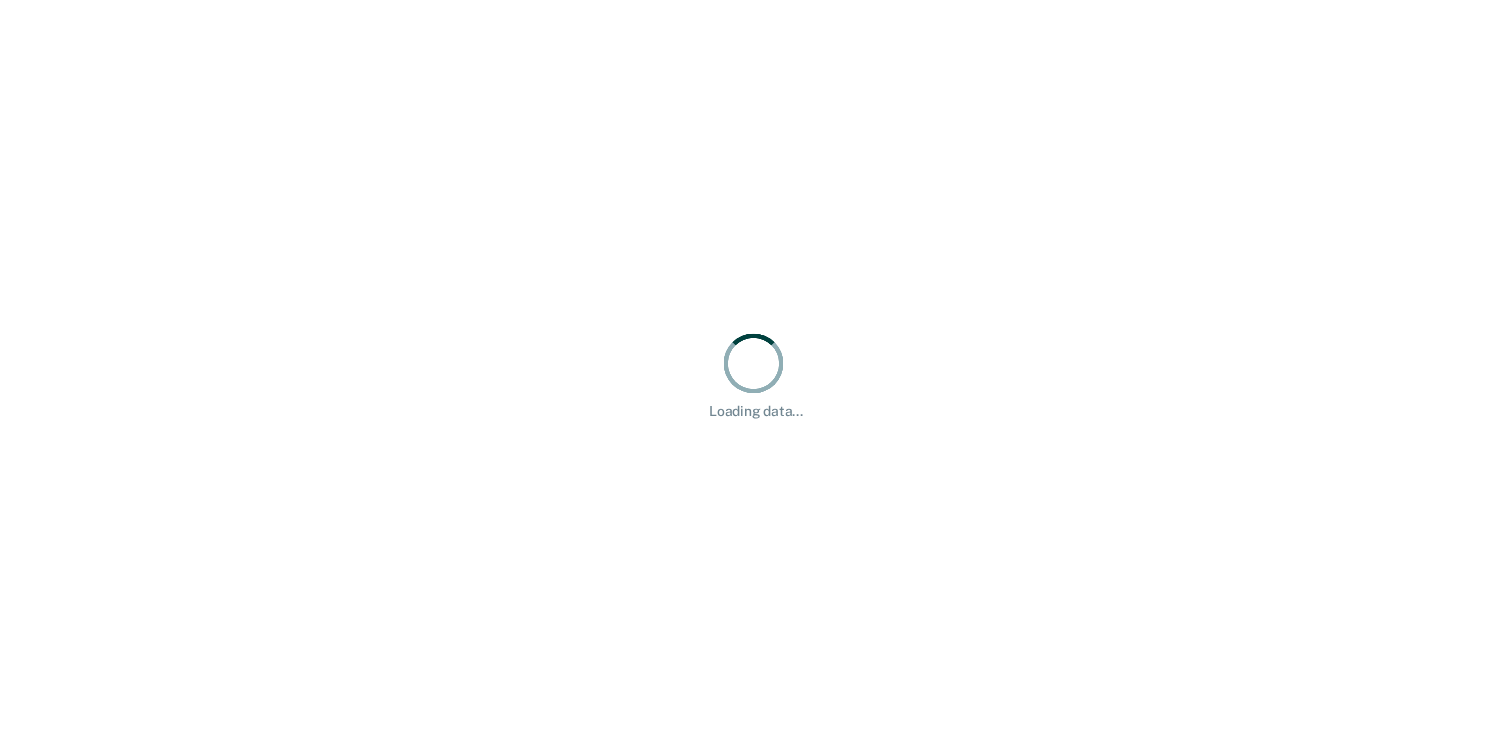 scroll, scrollTop: 0, scrollLeft: 0, axis: both 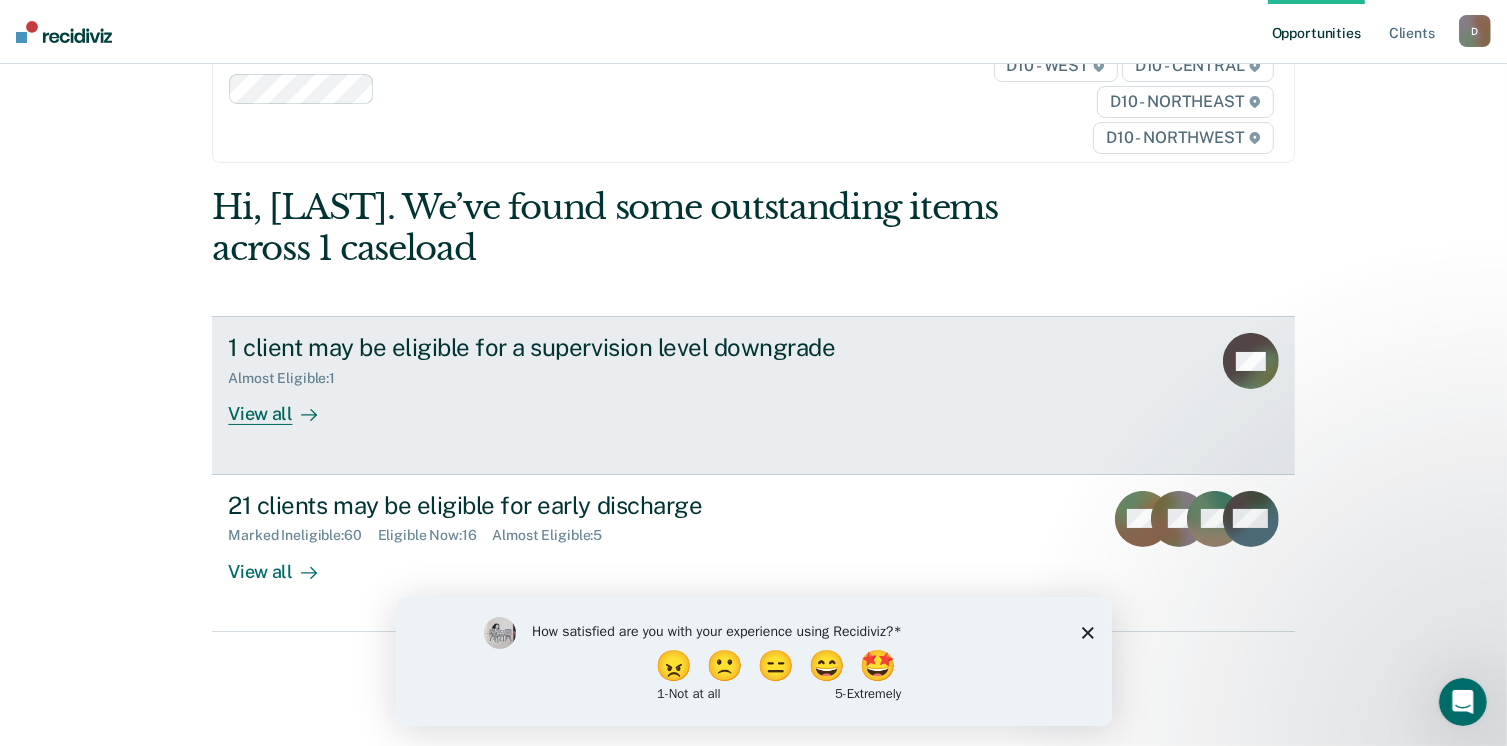 click on "View all" at bounding box center [284, 406] 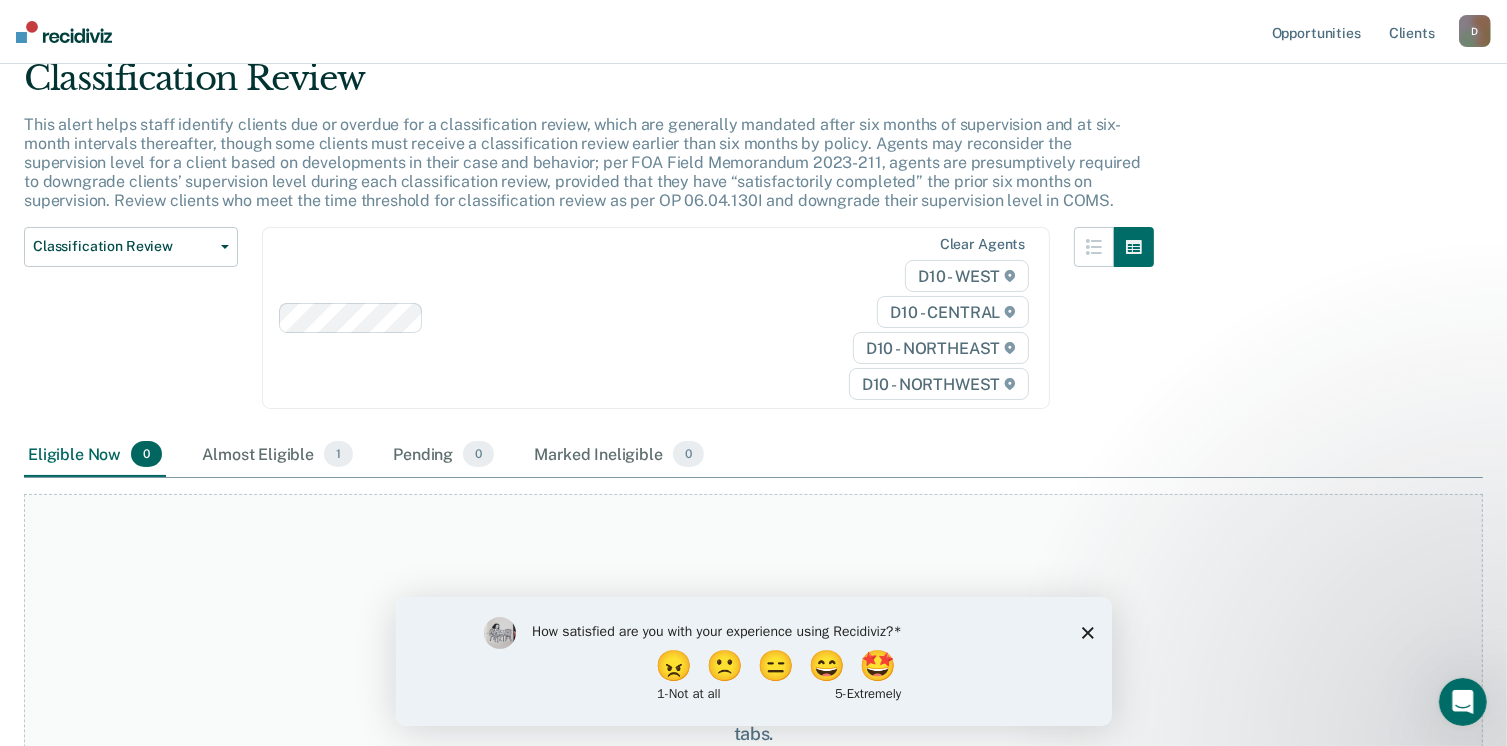 scroll, scrollTop: 0, scrollLeft: 0, axis: both 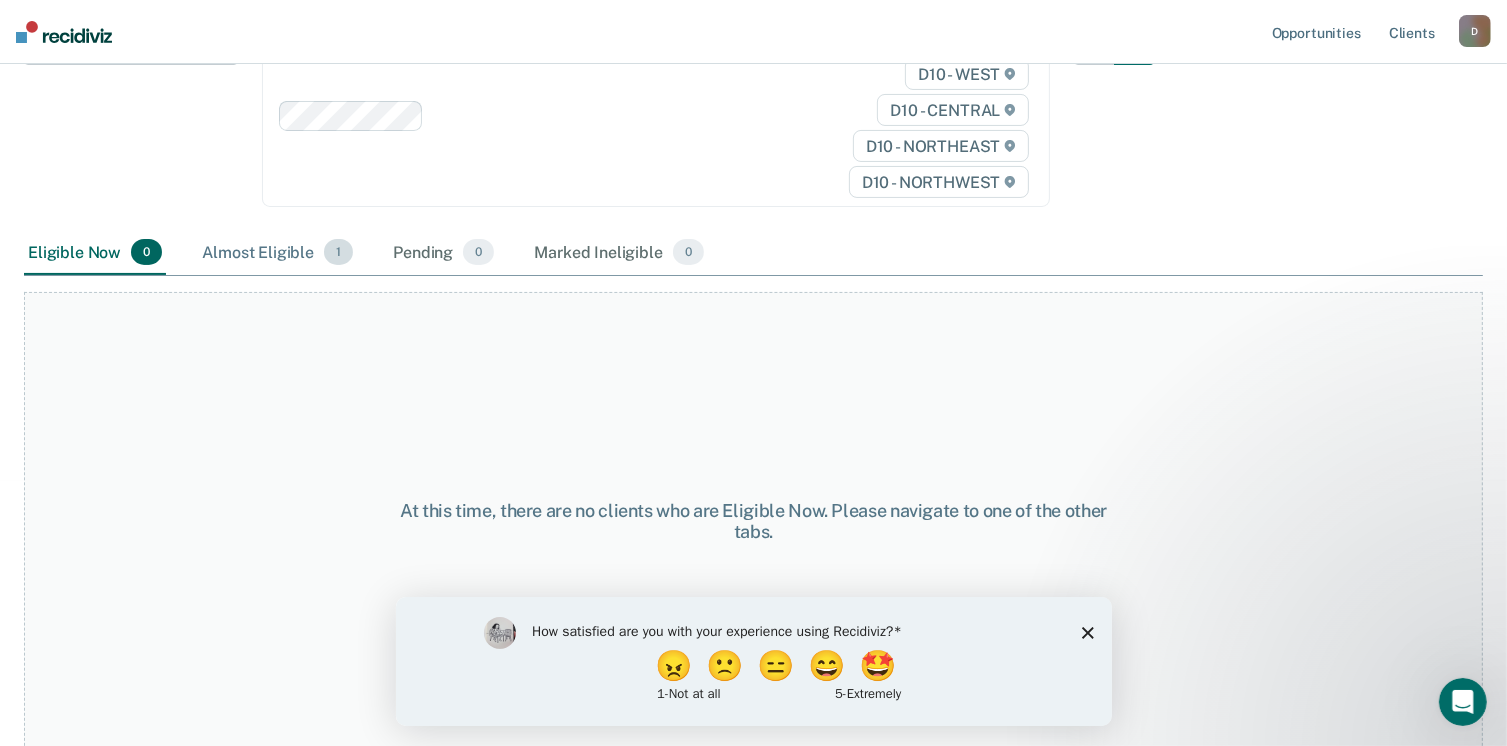 click on "Almost Eligible 1" at bounding box center [277, 253] 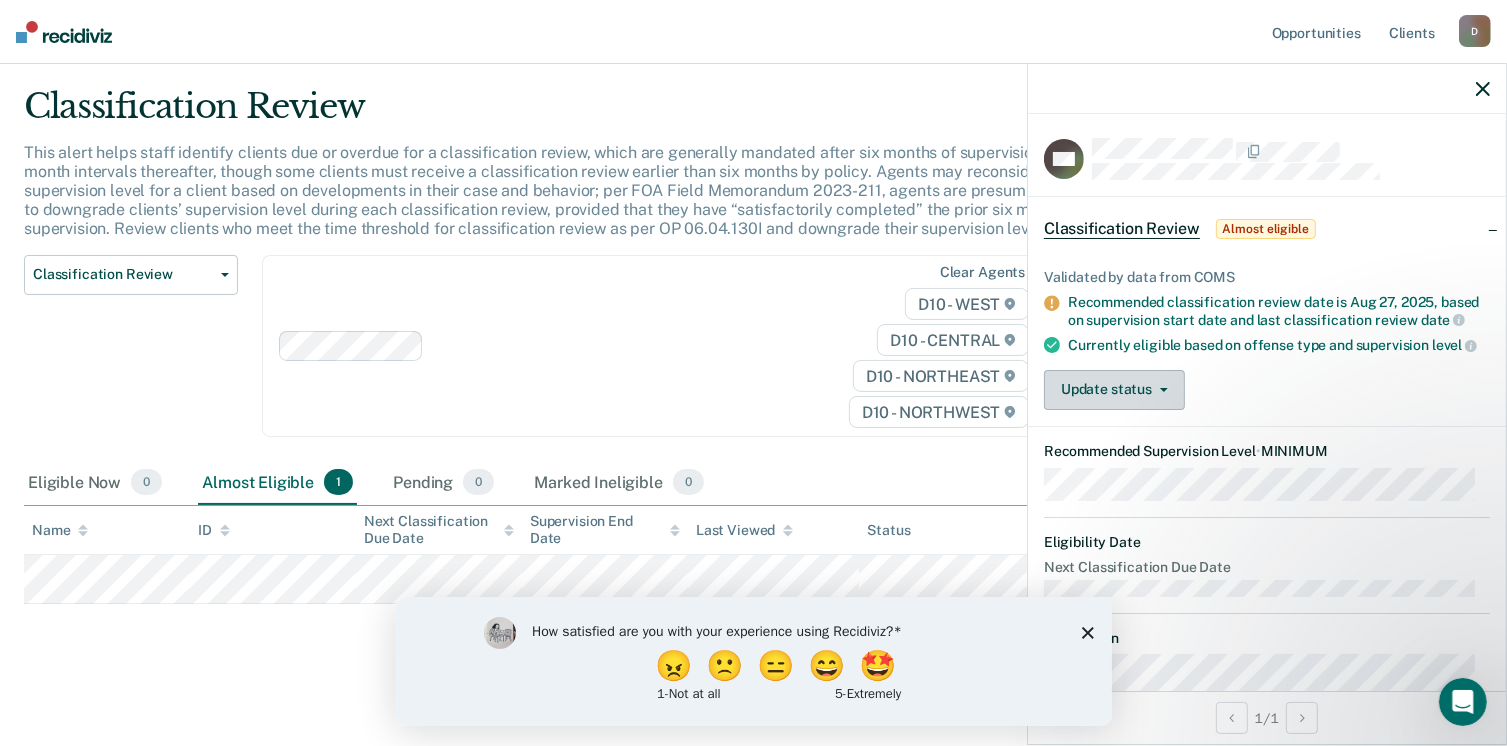 click on "Update status" at bounding box center [1114, 390] 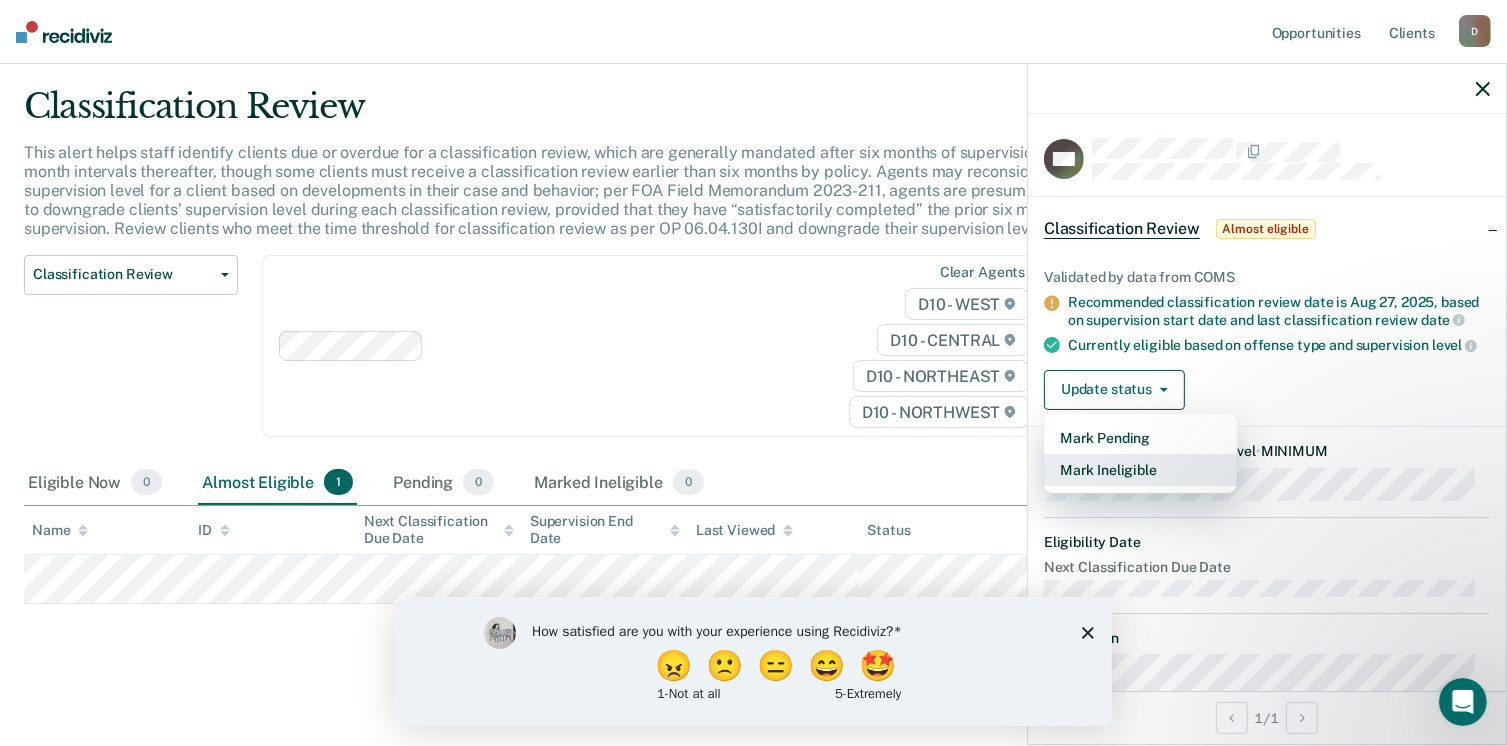 click on "Mark Ineligible" at bounding box center (1140, 470) 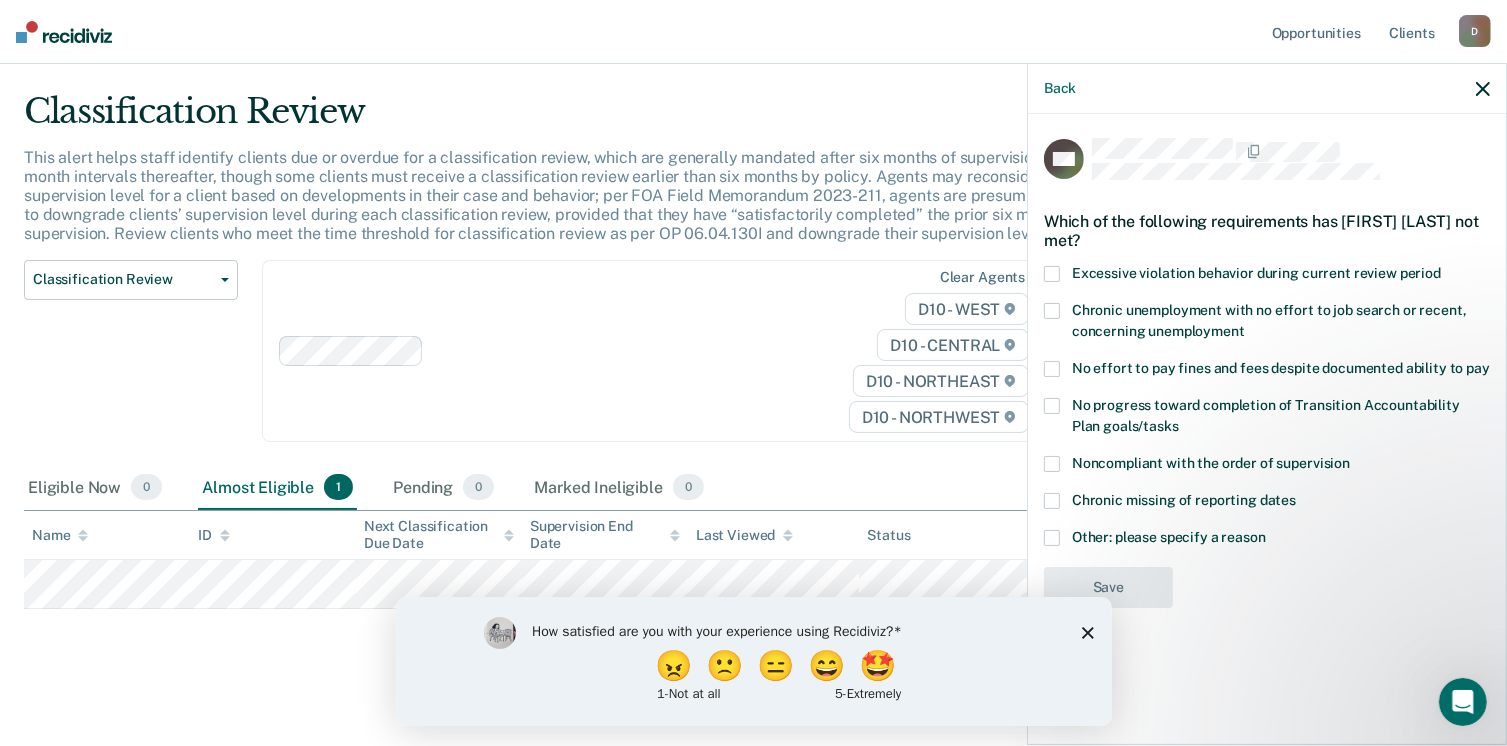 scroll, scrollTop: 52, scrollLeft: 0, axis: vertical 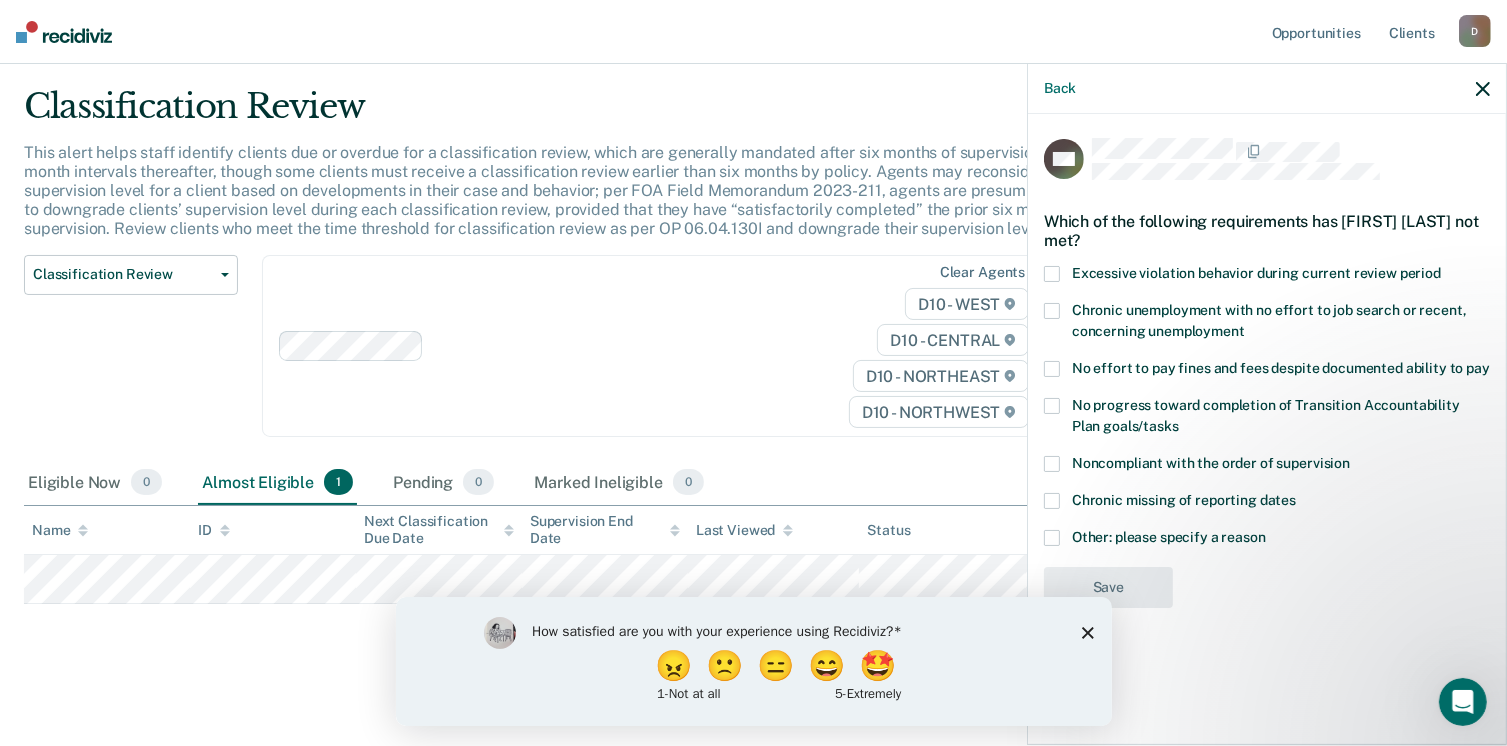 click at bounding box center (1052, 538) 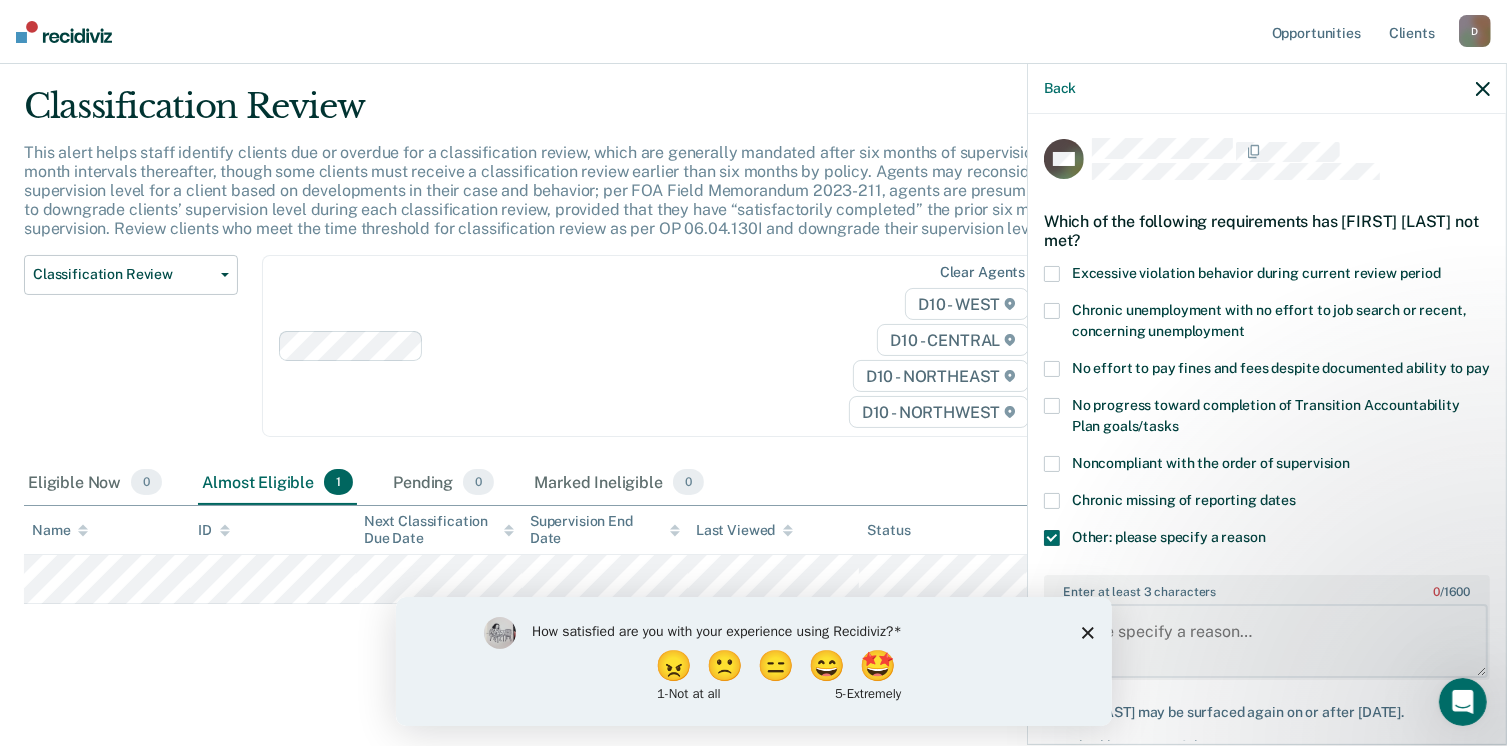 click on "Enter at least 3 characters 0  /  1600" at bounding box center (1267, 641) 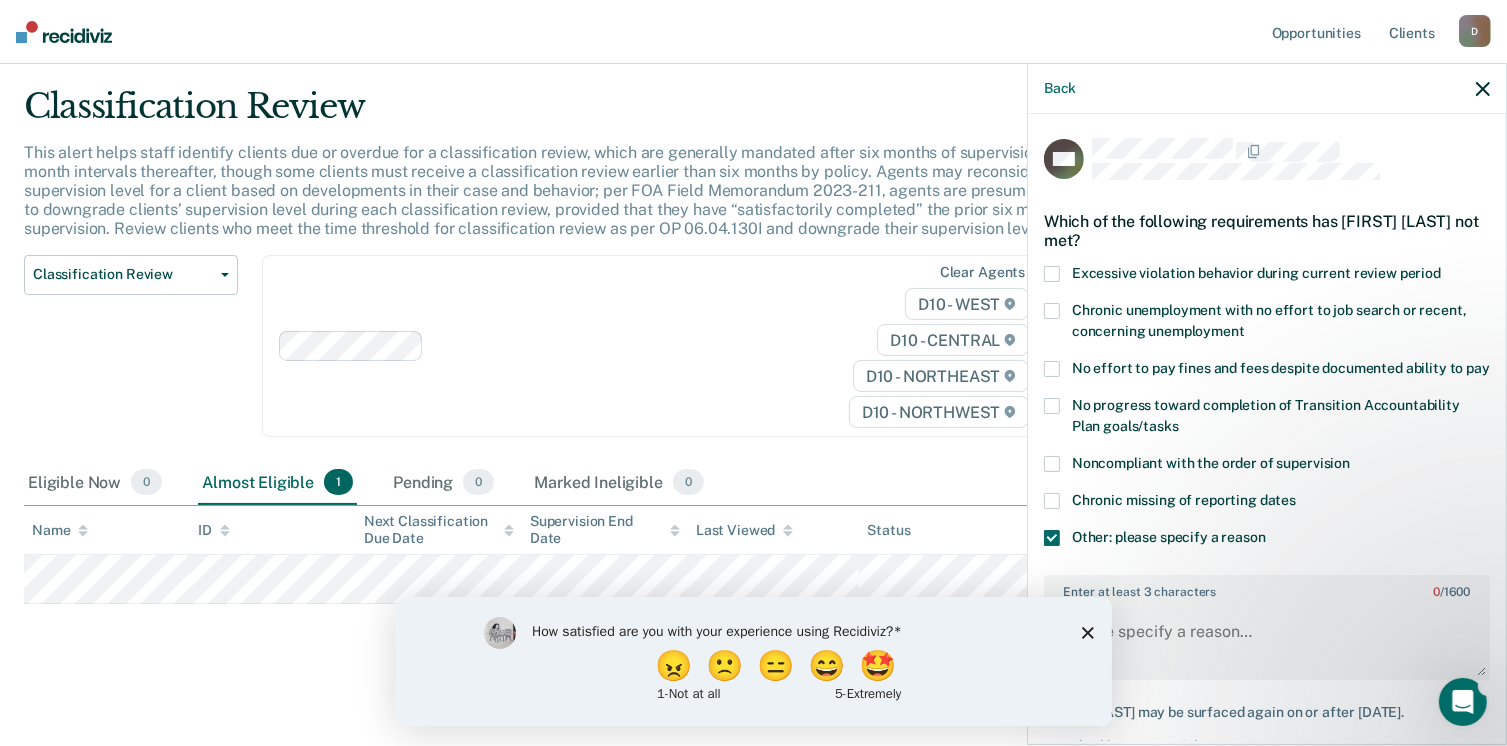 click 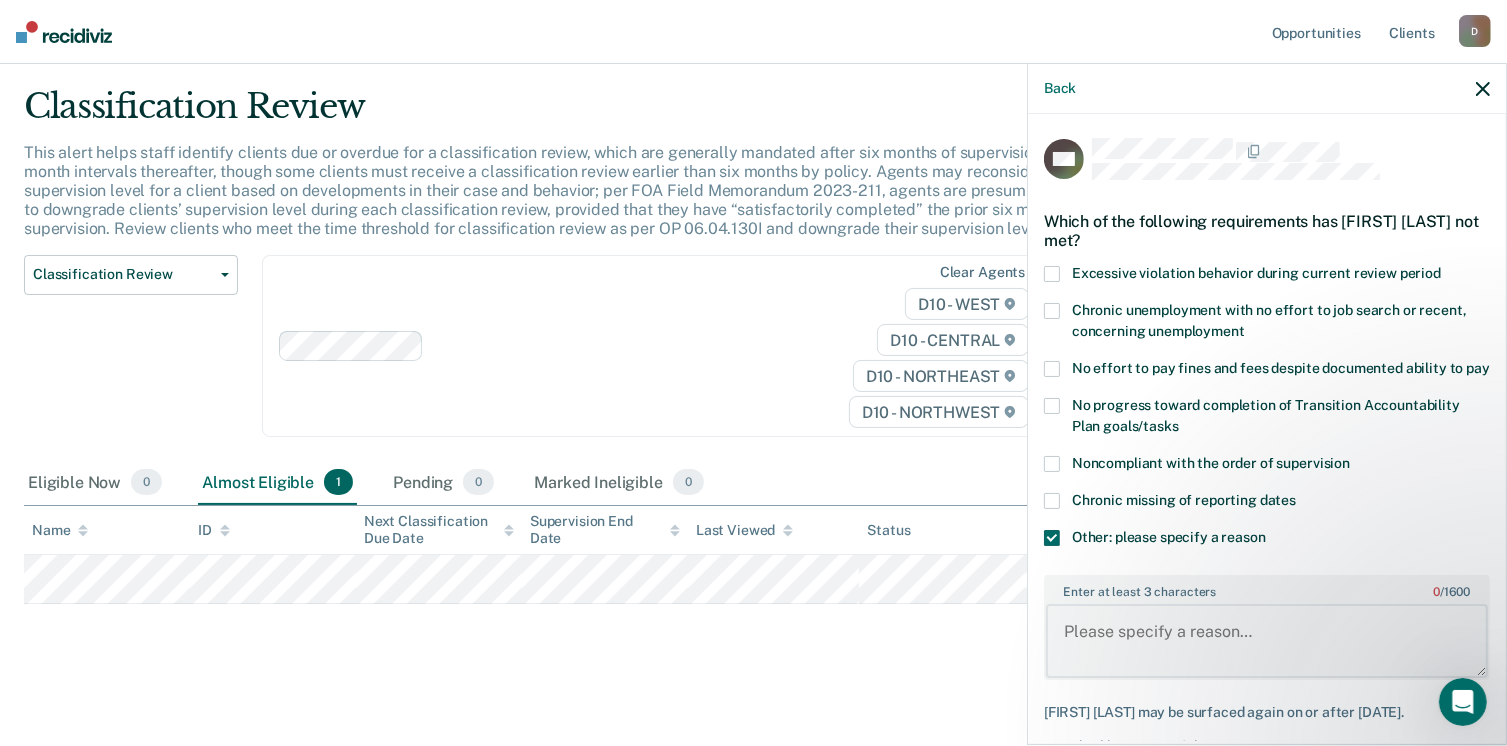 click on "Enter at least 3 characters 0  /  1600" at bounding box center (1267, 641) 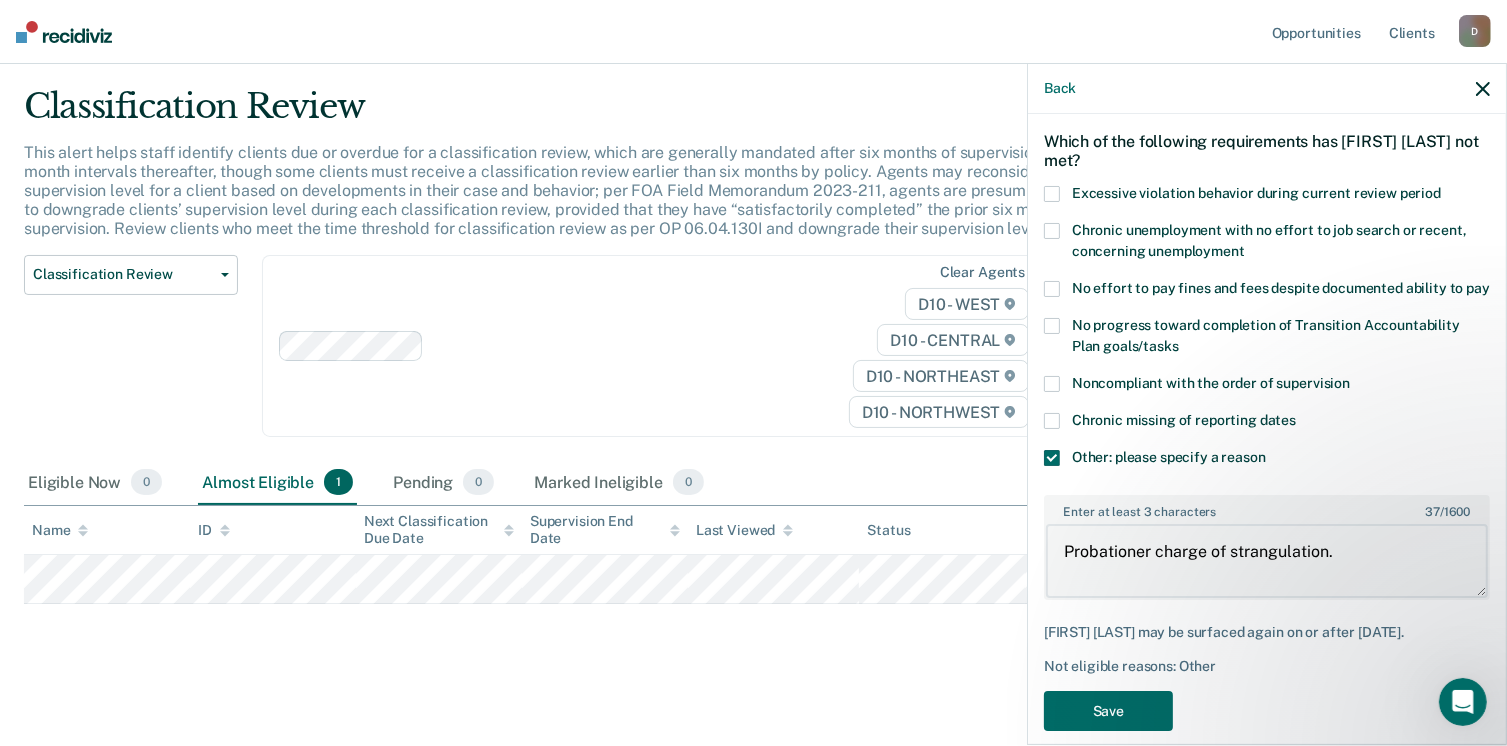scroll, scrollTop: 140, scrollLeft: 0, axis: vertical 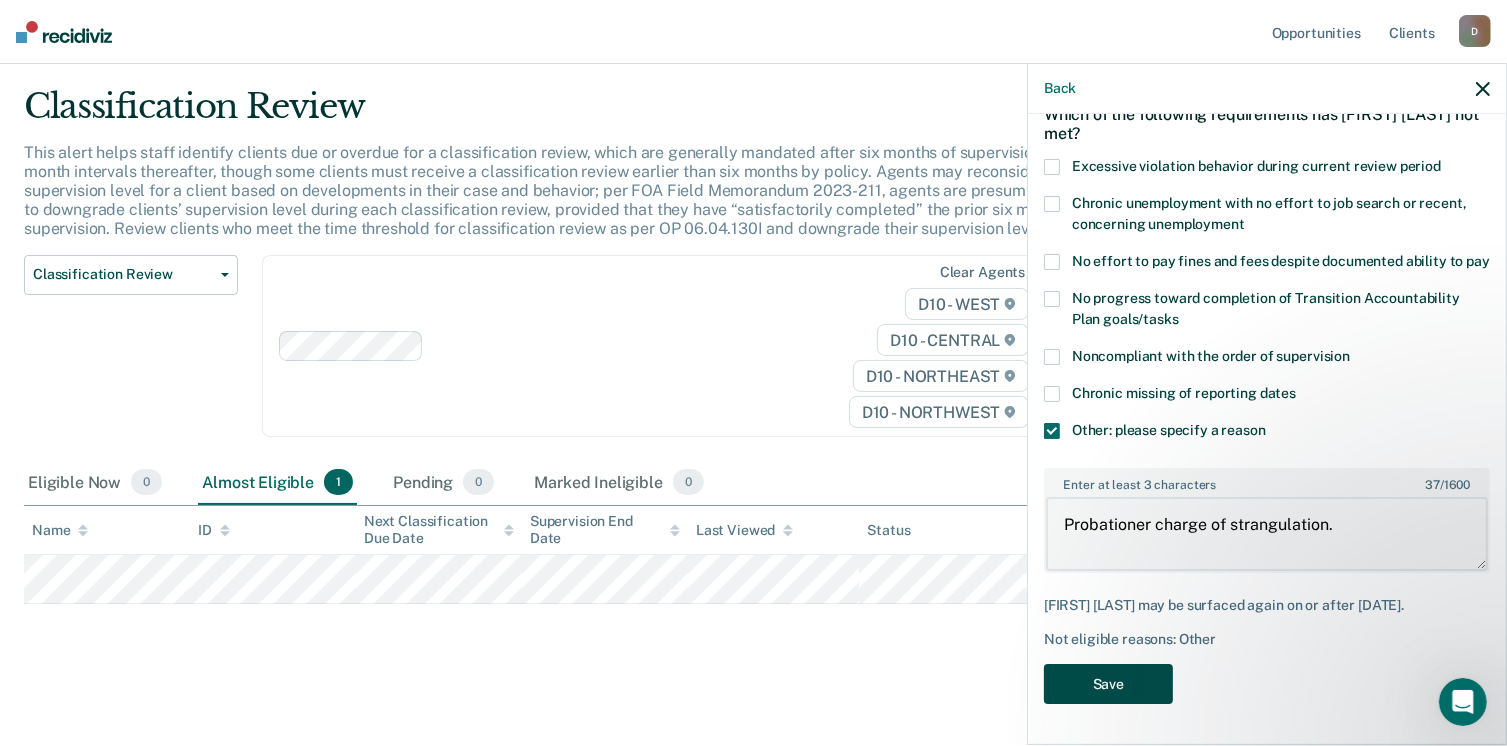 type on "Probationer charge of strangulation." 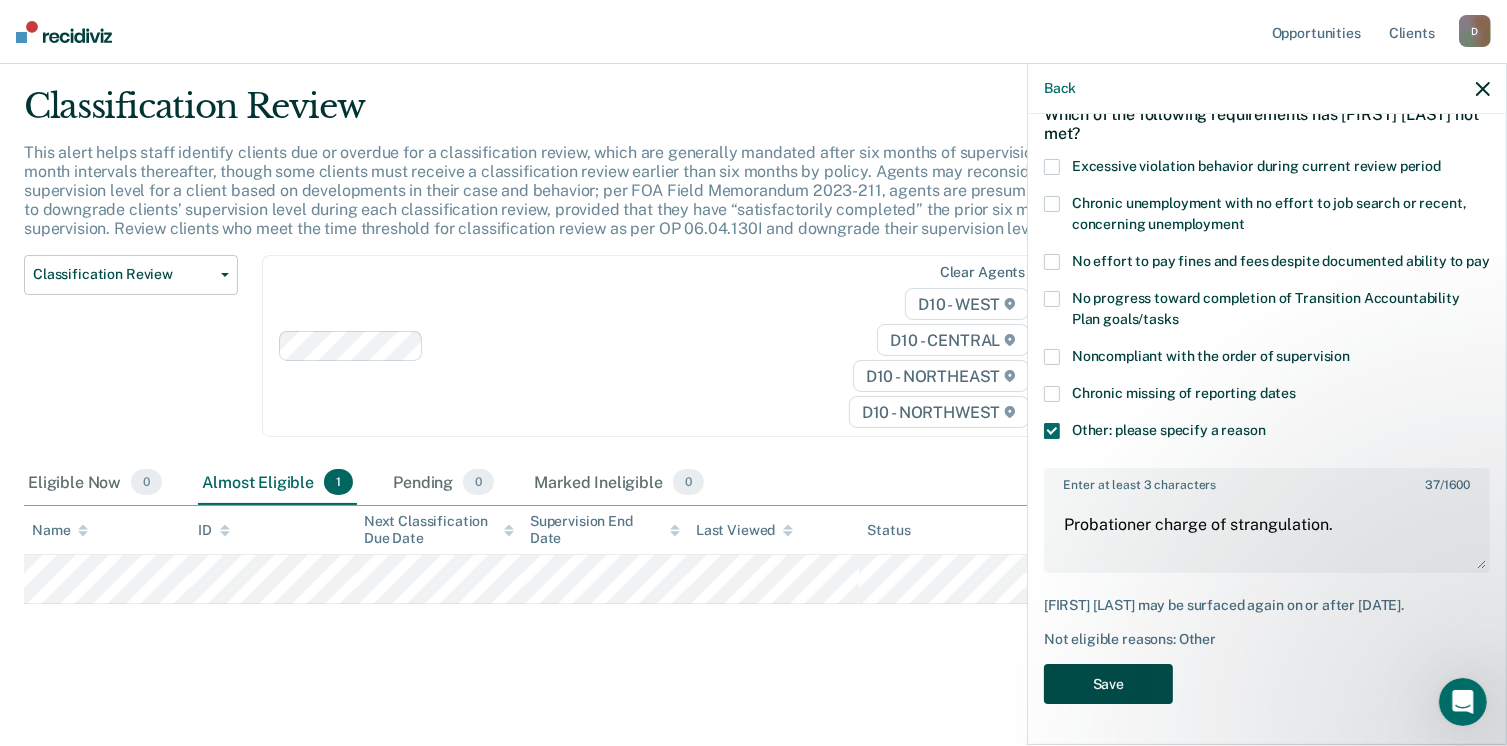 click on "Save" at bounding box center (1108, 684) 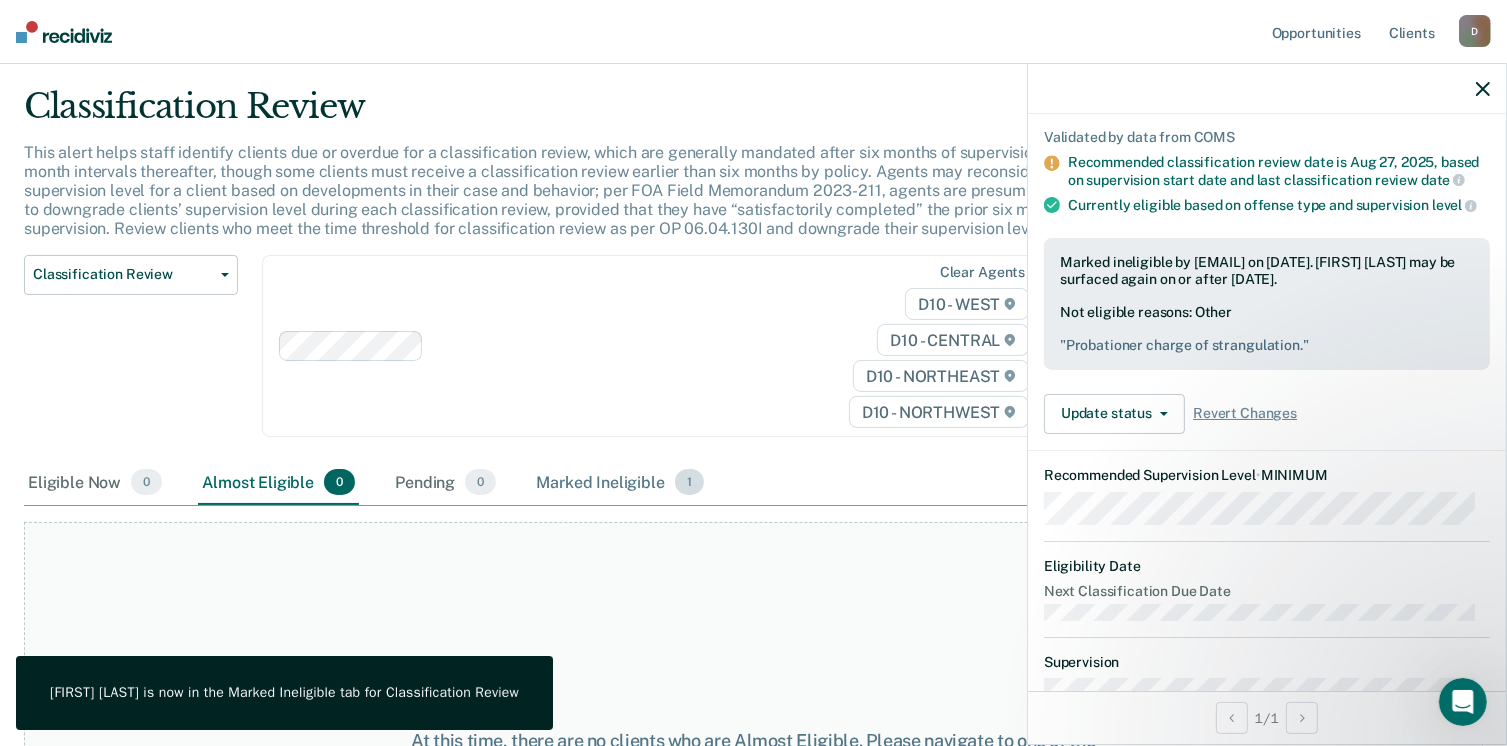 click on "Marked Ineligible 1" at bounding box center [620, 483] 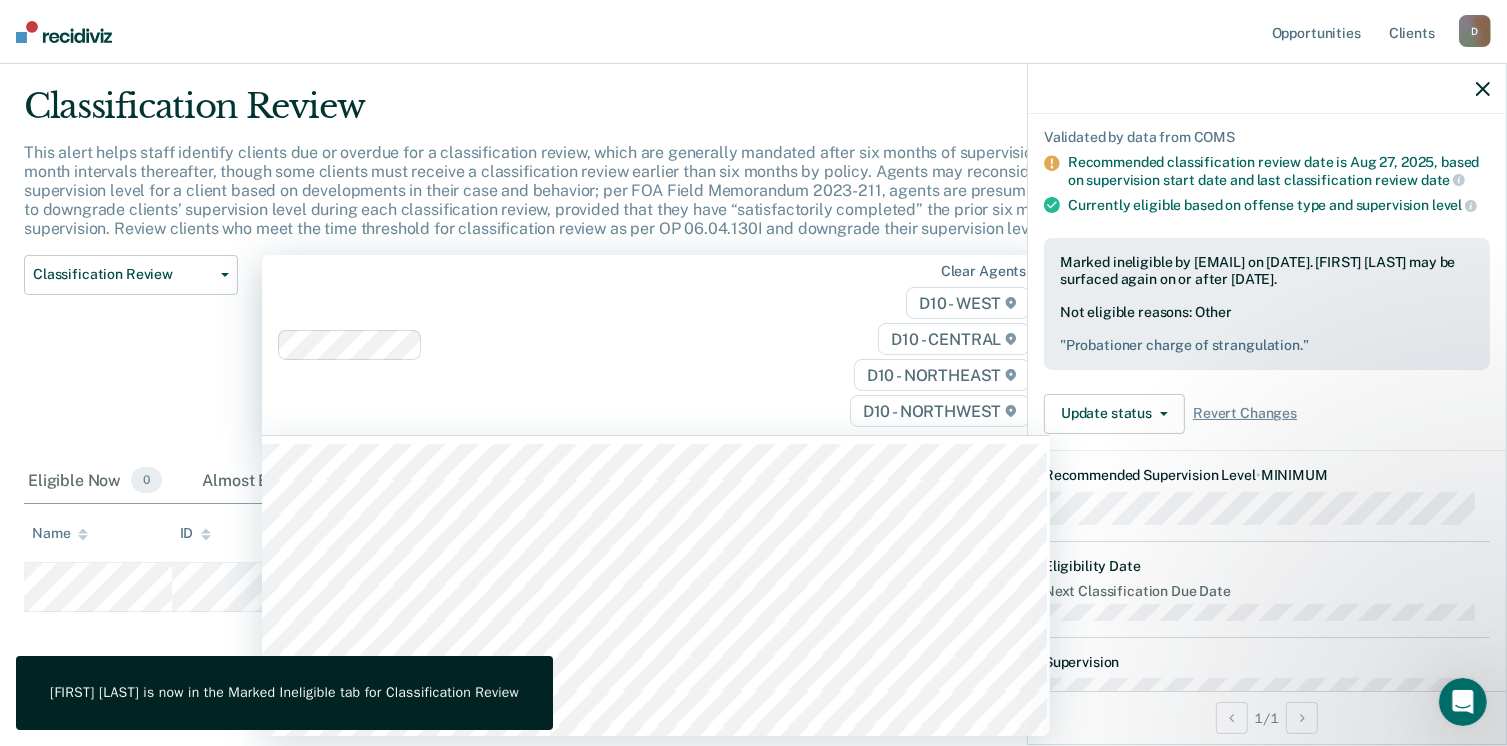 click at bounding box center [618, 344] 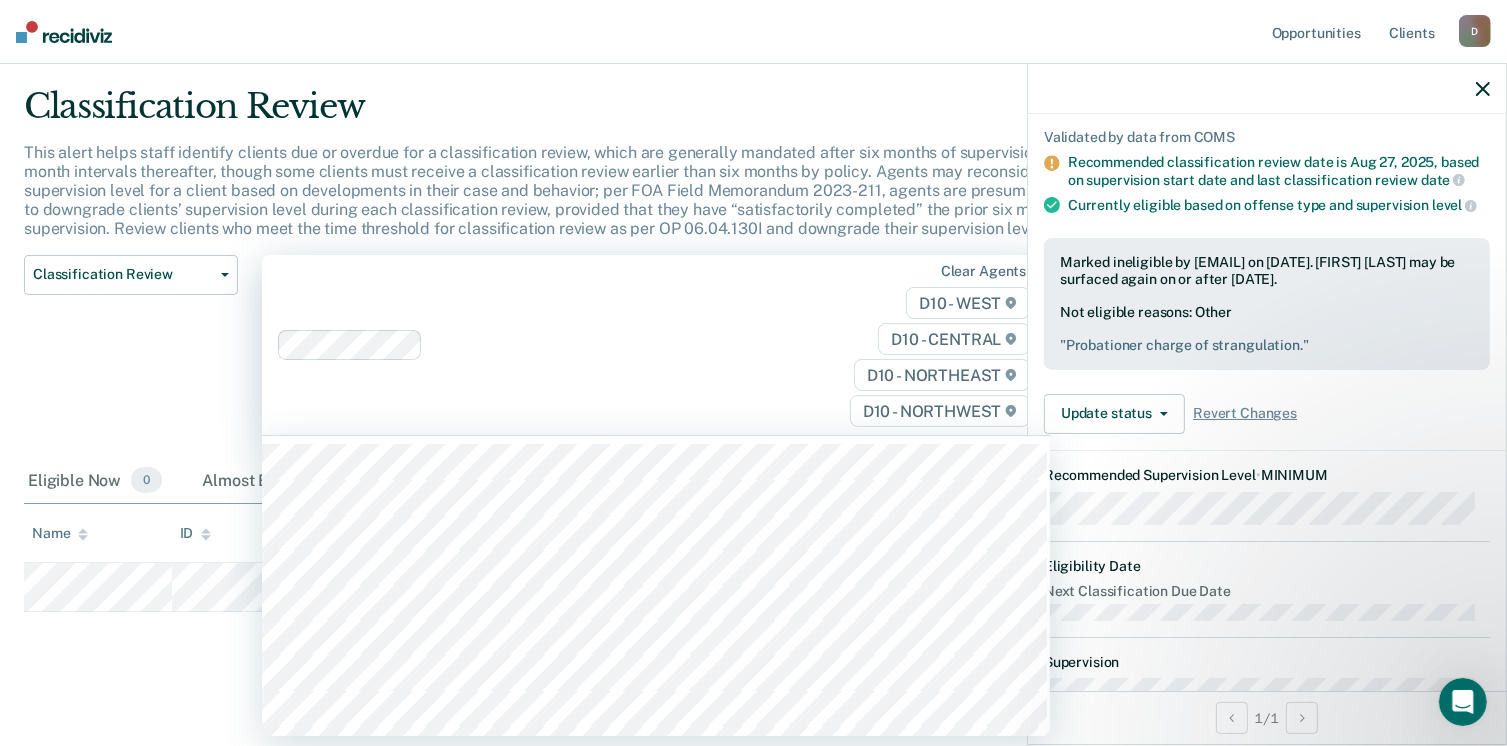 click on "Classification Review Classification Review Early Discharge Minimum Telephone Reporting Overdue for Discharge Supervision Level Mismatch" at bounding box center (131, 357) 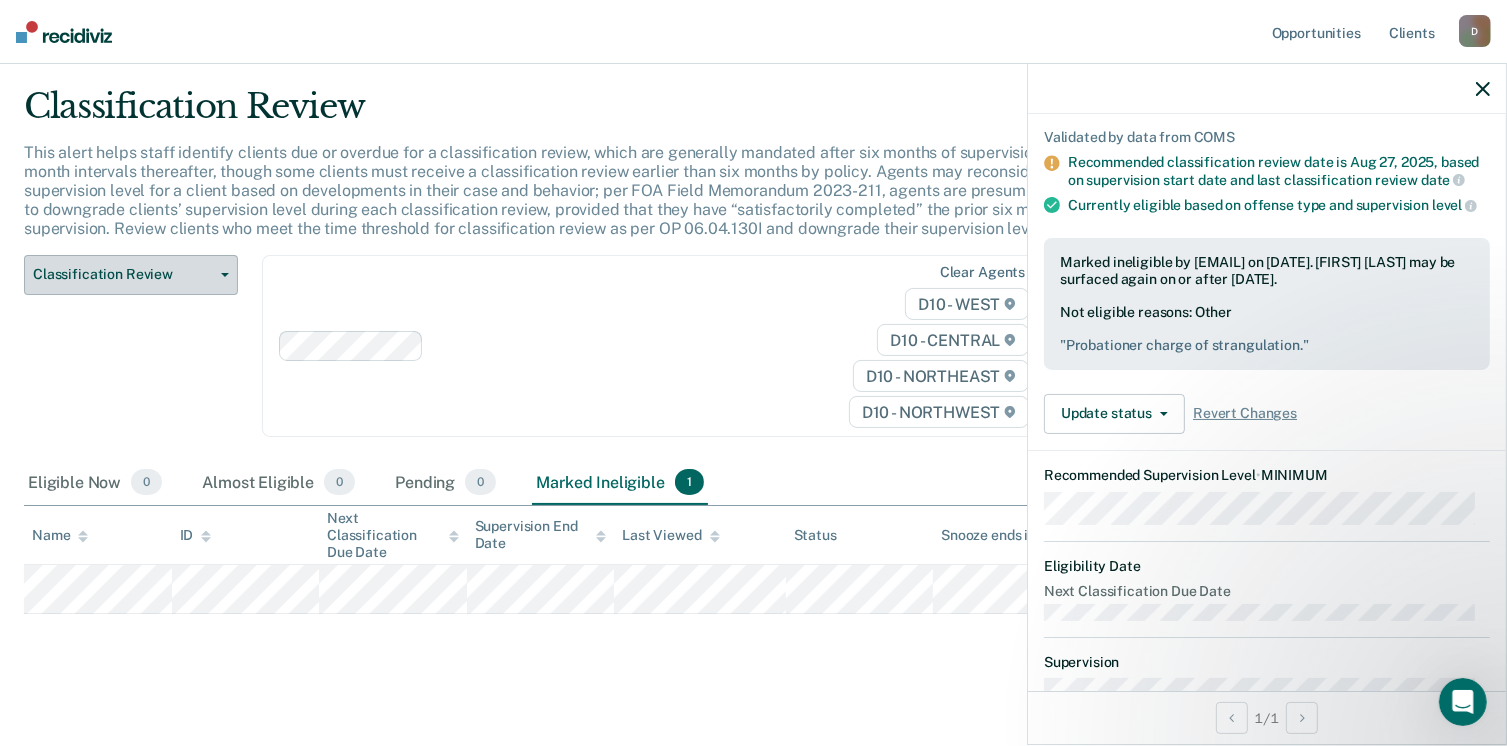 click on "Classification Review" at bounding box center [123, 274] 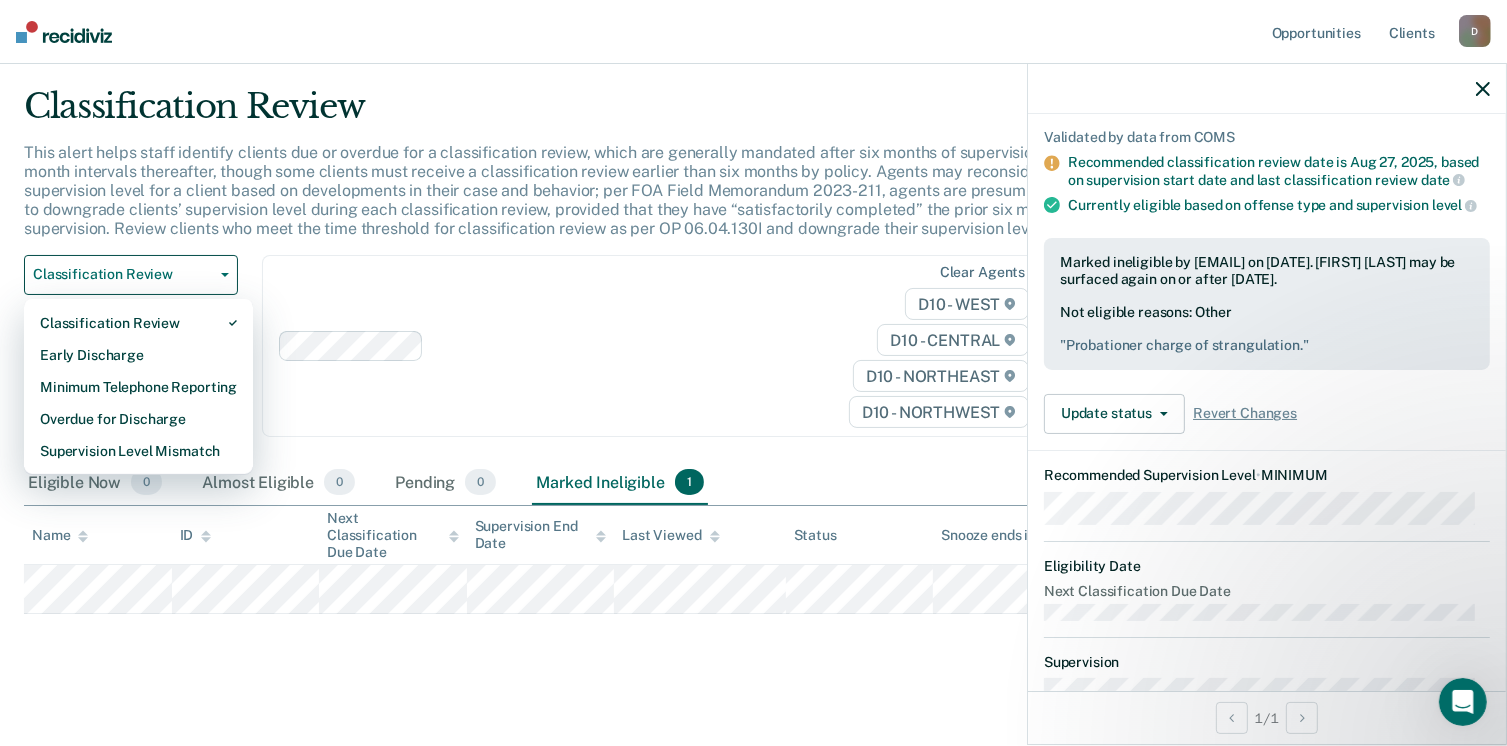 click on "Clear   agents D10 - WEST   D10 - CENTRAL   D10 - NORTHEAST   D10 - NORTHWEST" at bounding box center [656, 346] 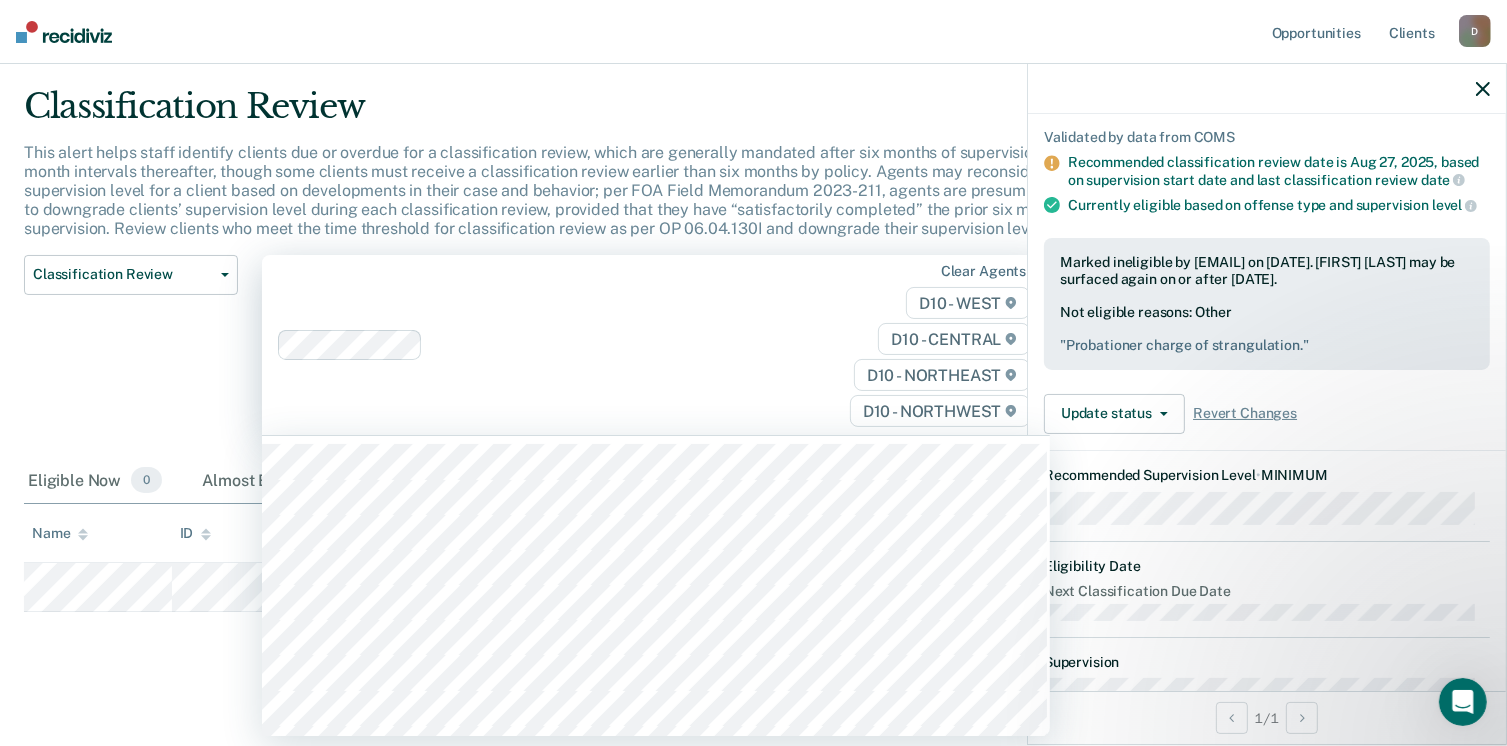click on "Clear   agents D10 - WEST   D10 - CENTRAL   D10 - NORTHEAST   D10 - NORTHWEST" at bounding box center [656, 345] 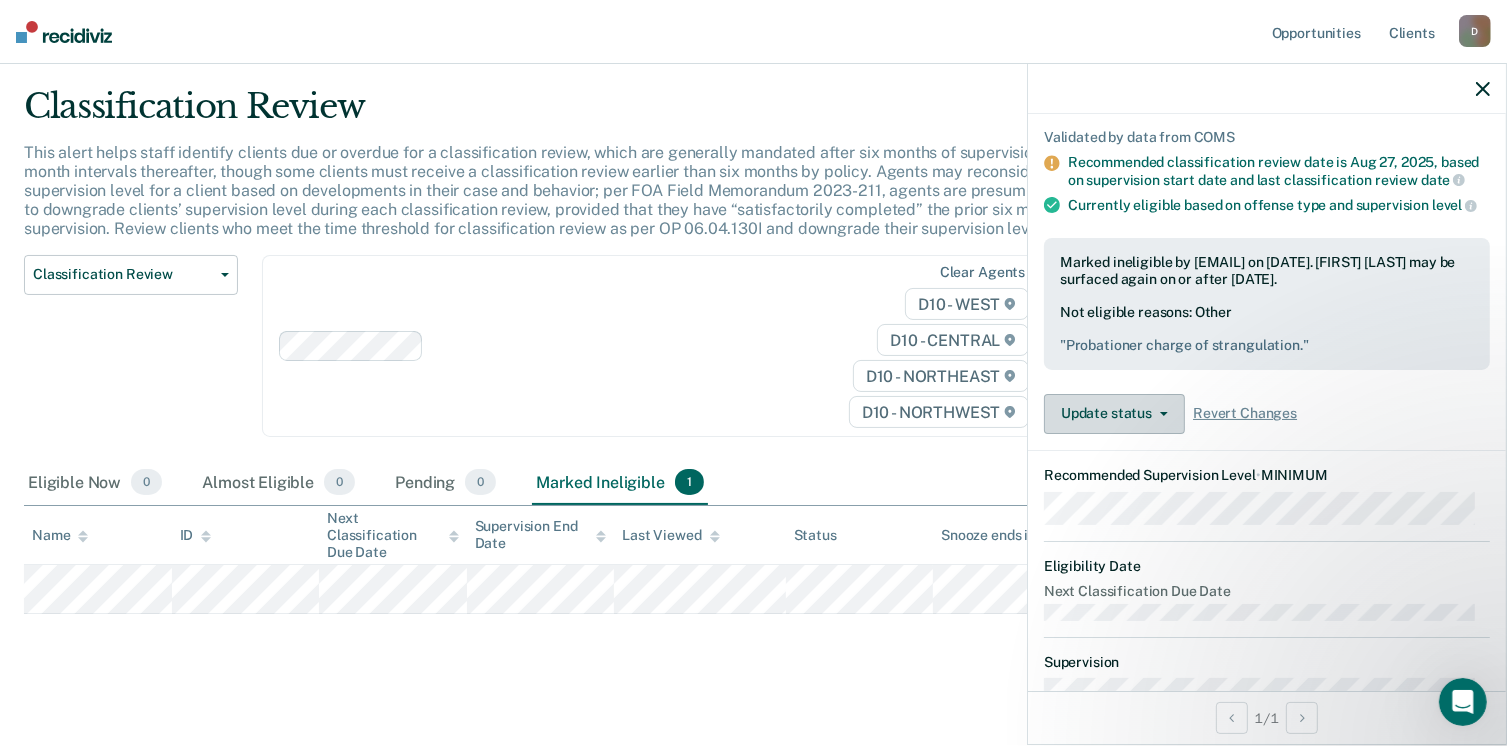 click on "Update status" at bounding box center (1114, 414) 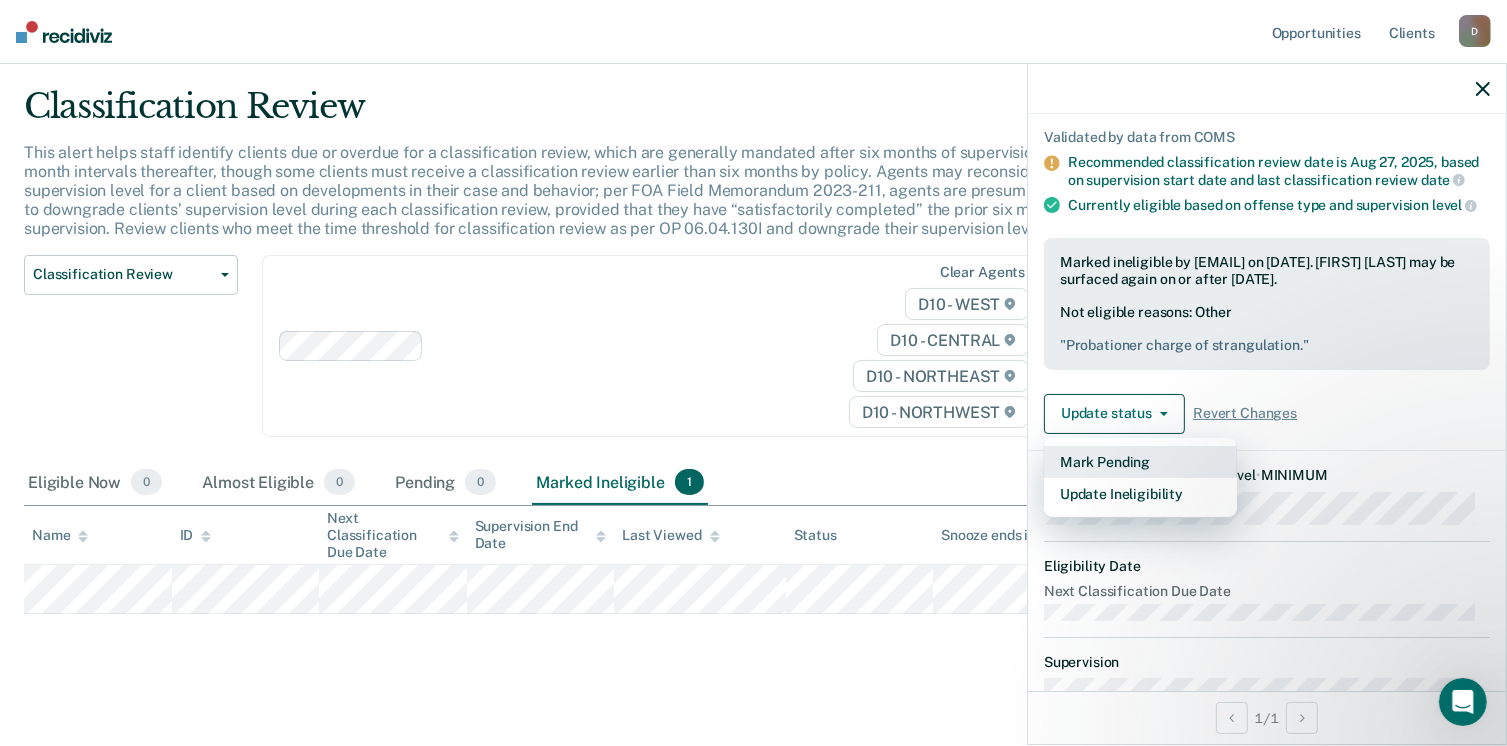 click on "Mark Pending" at bounding box center [1140, 462] 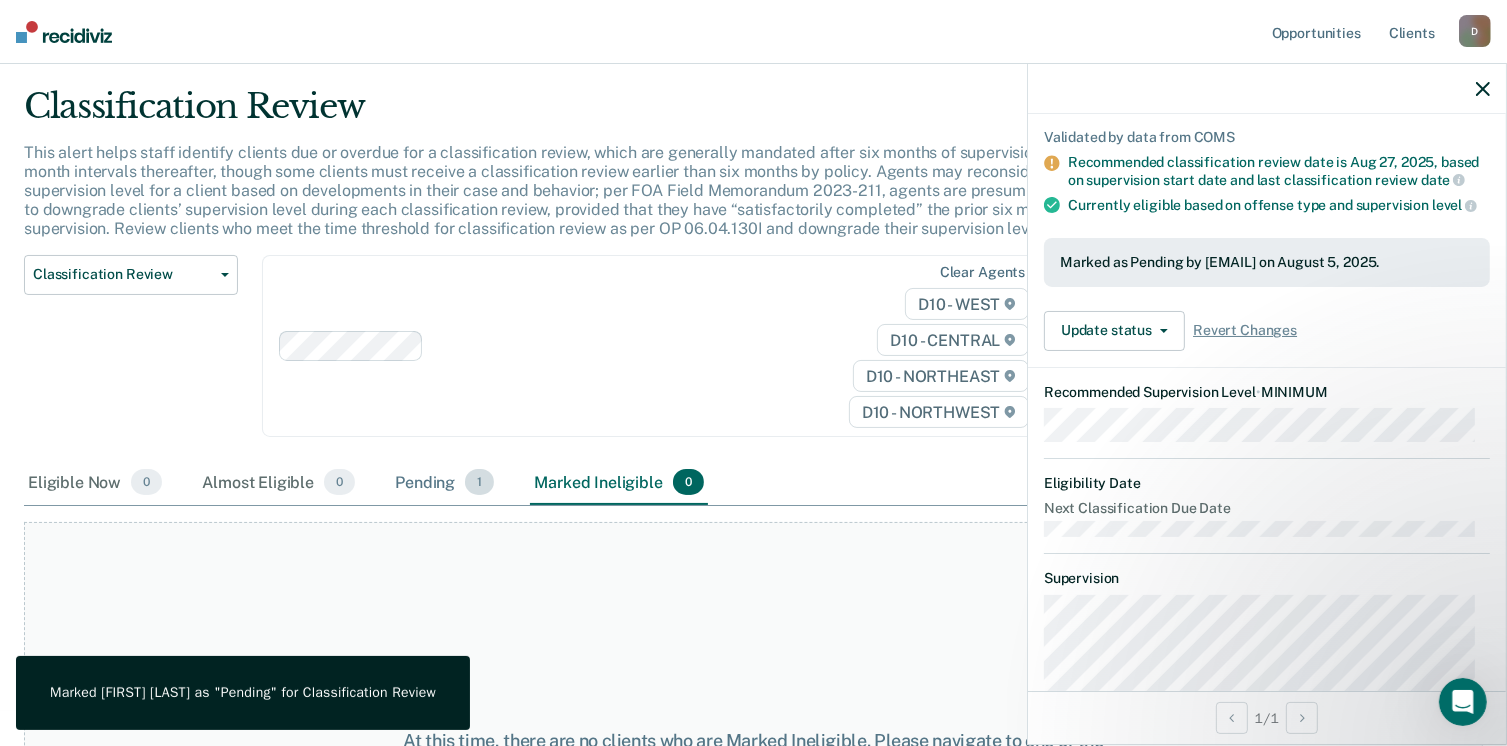 click on "Pending 1" at bounding box center [444, 483] 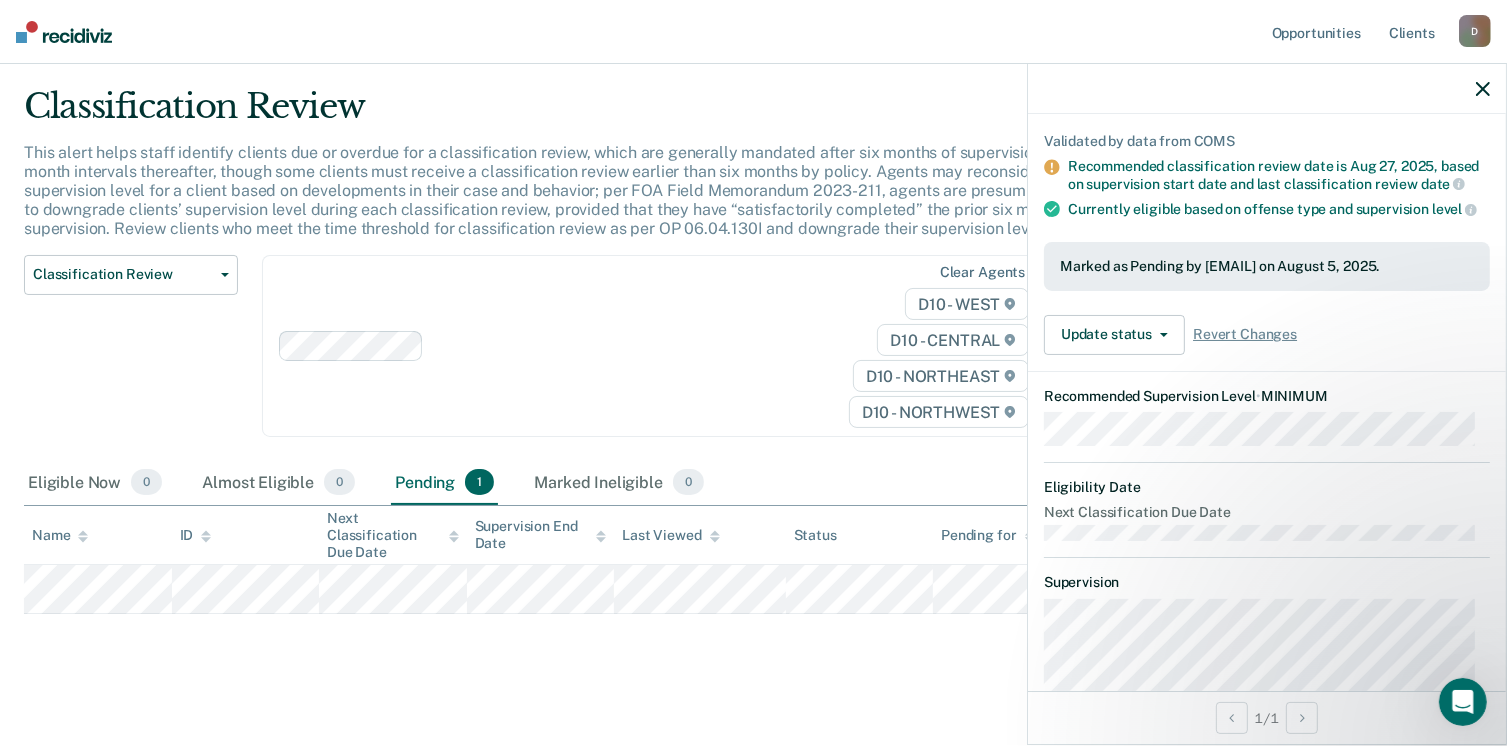 scroll, scrollTop: 0, scrollLeft: 0, axis: both 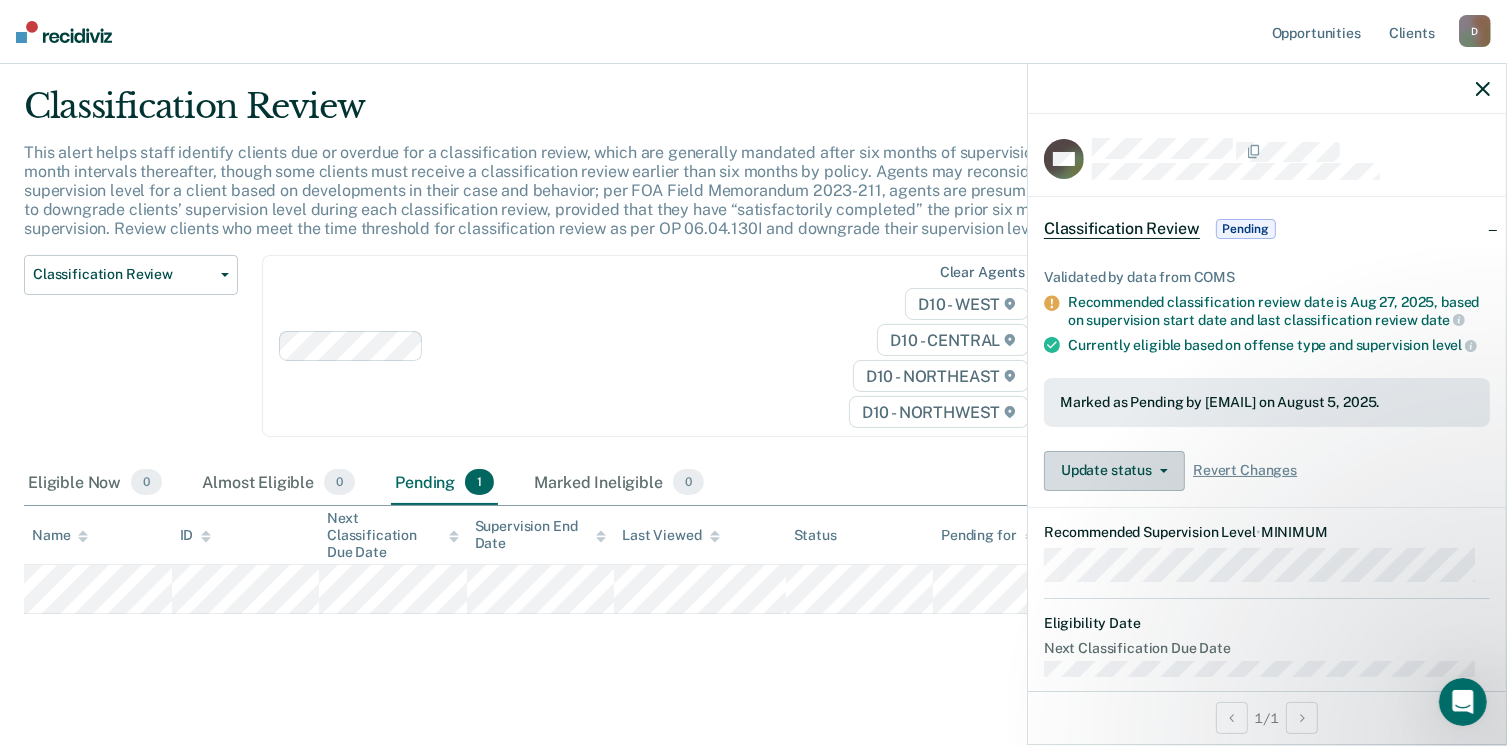click on "Update status" at bounding box center [1114, 471] 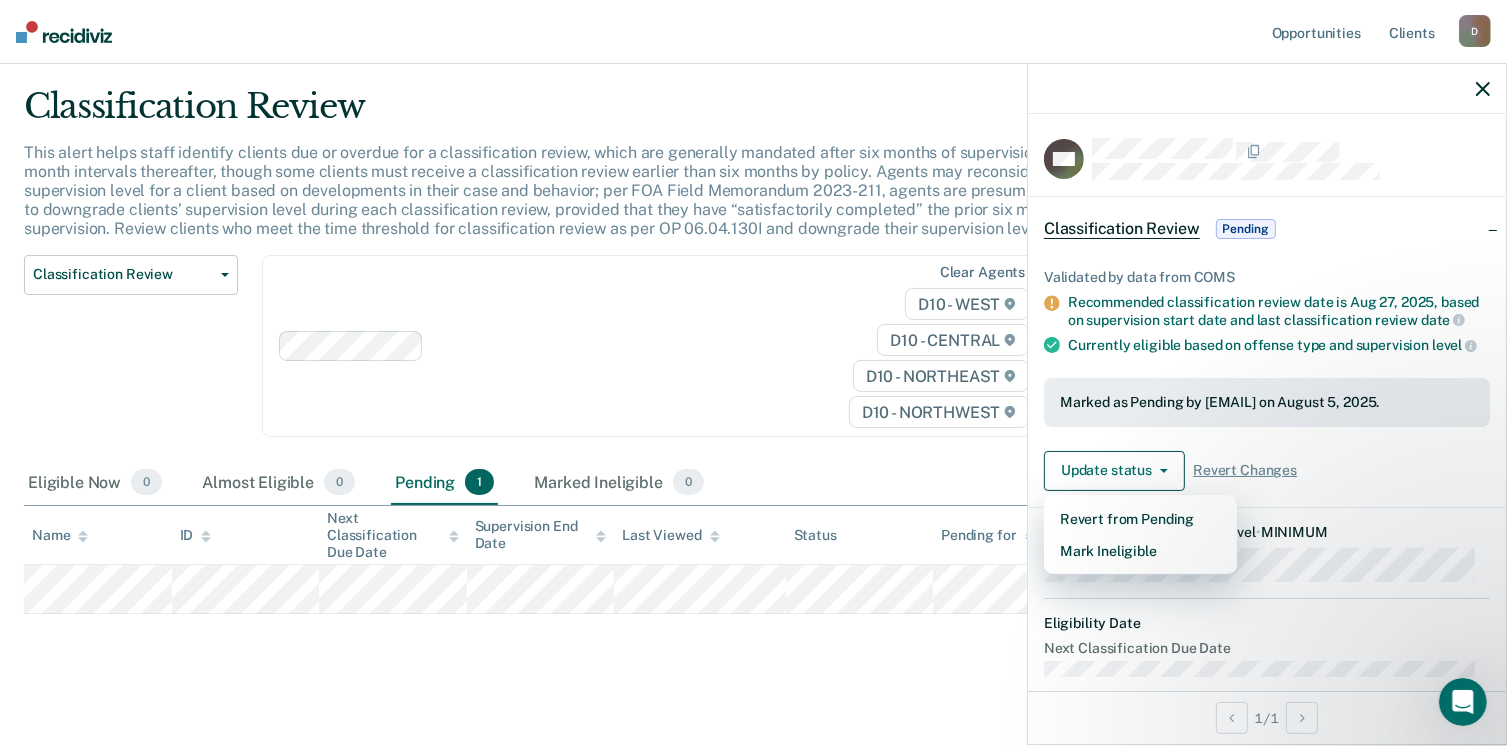 click at bounding box center (618, 345) 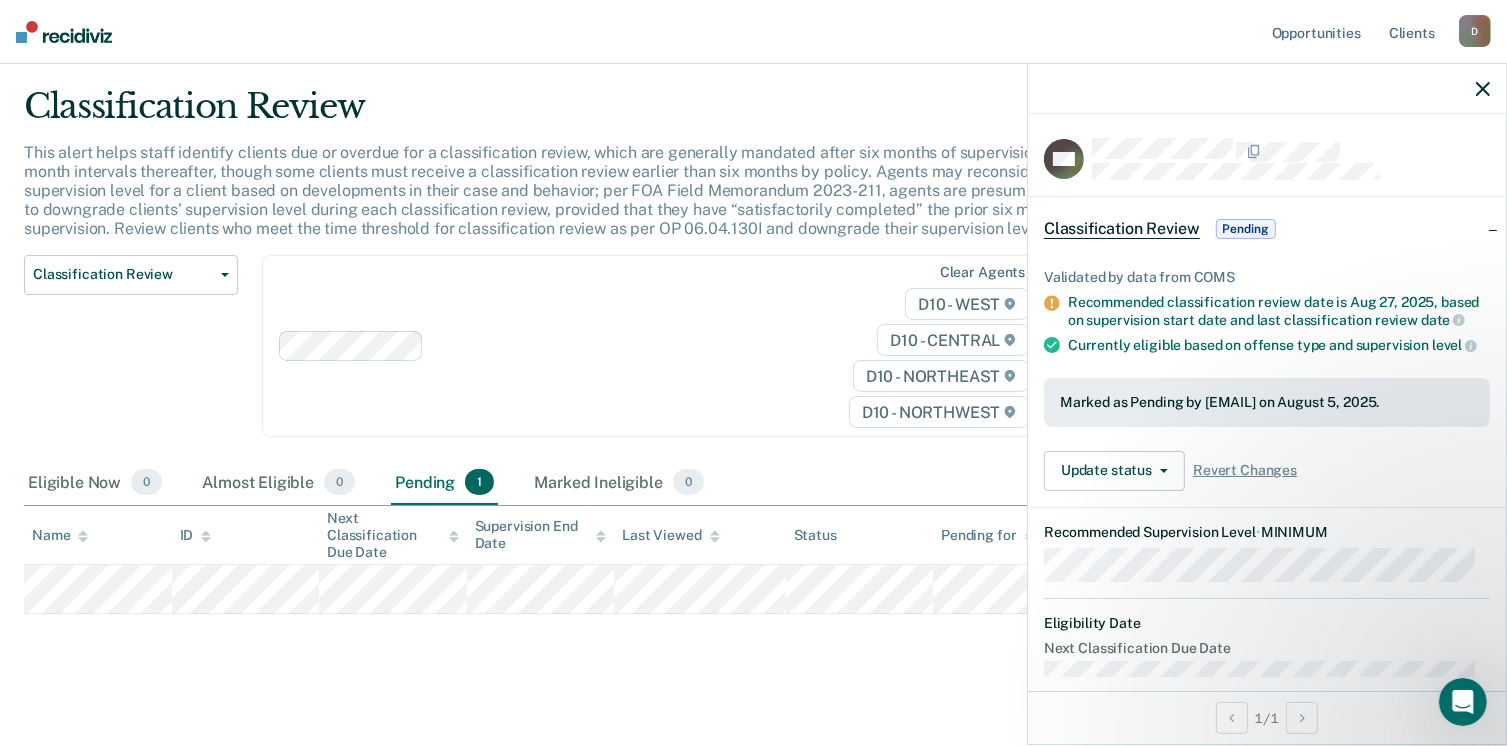 click at bounding box center (64, 32) 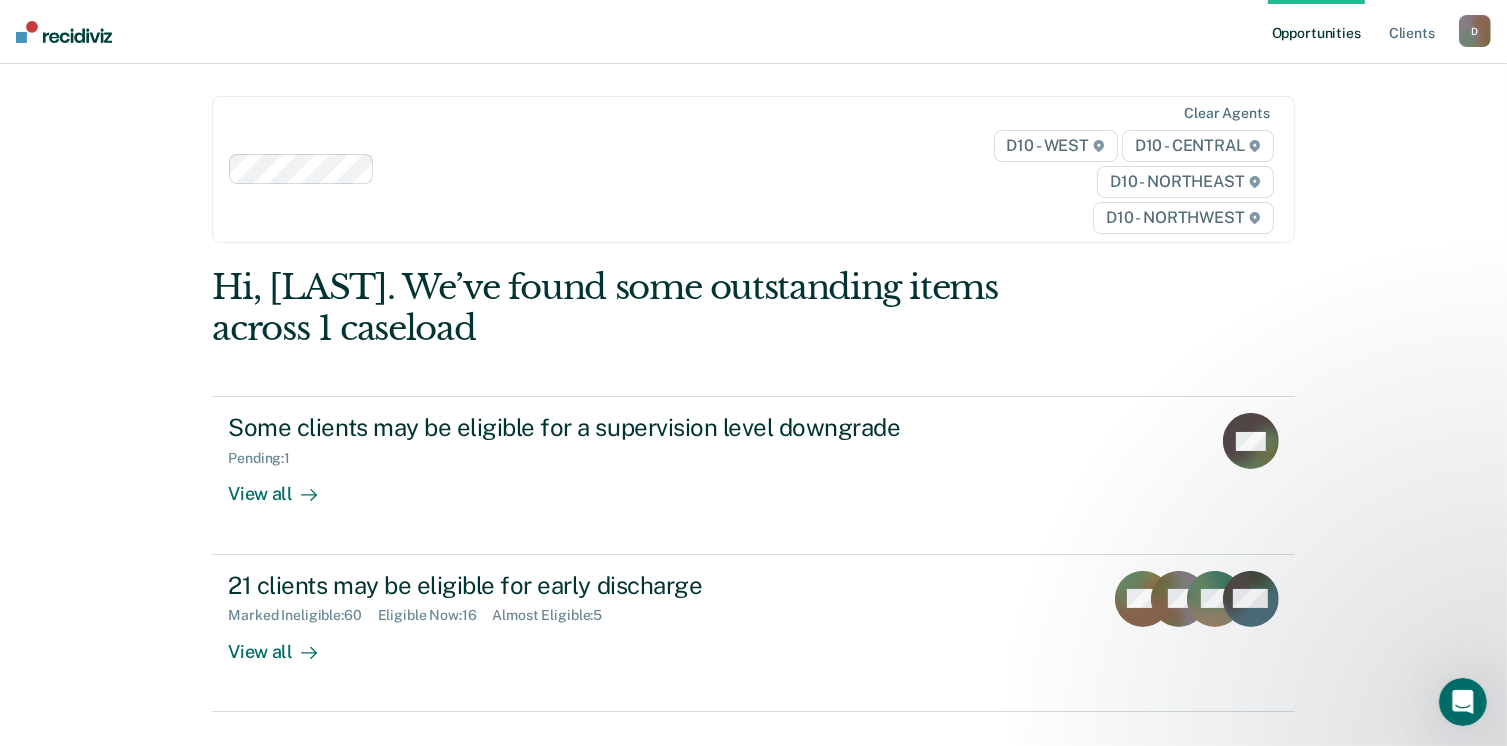 scroll, scrollTop: 0, scrollLeft: 0, axis: both 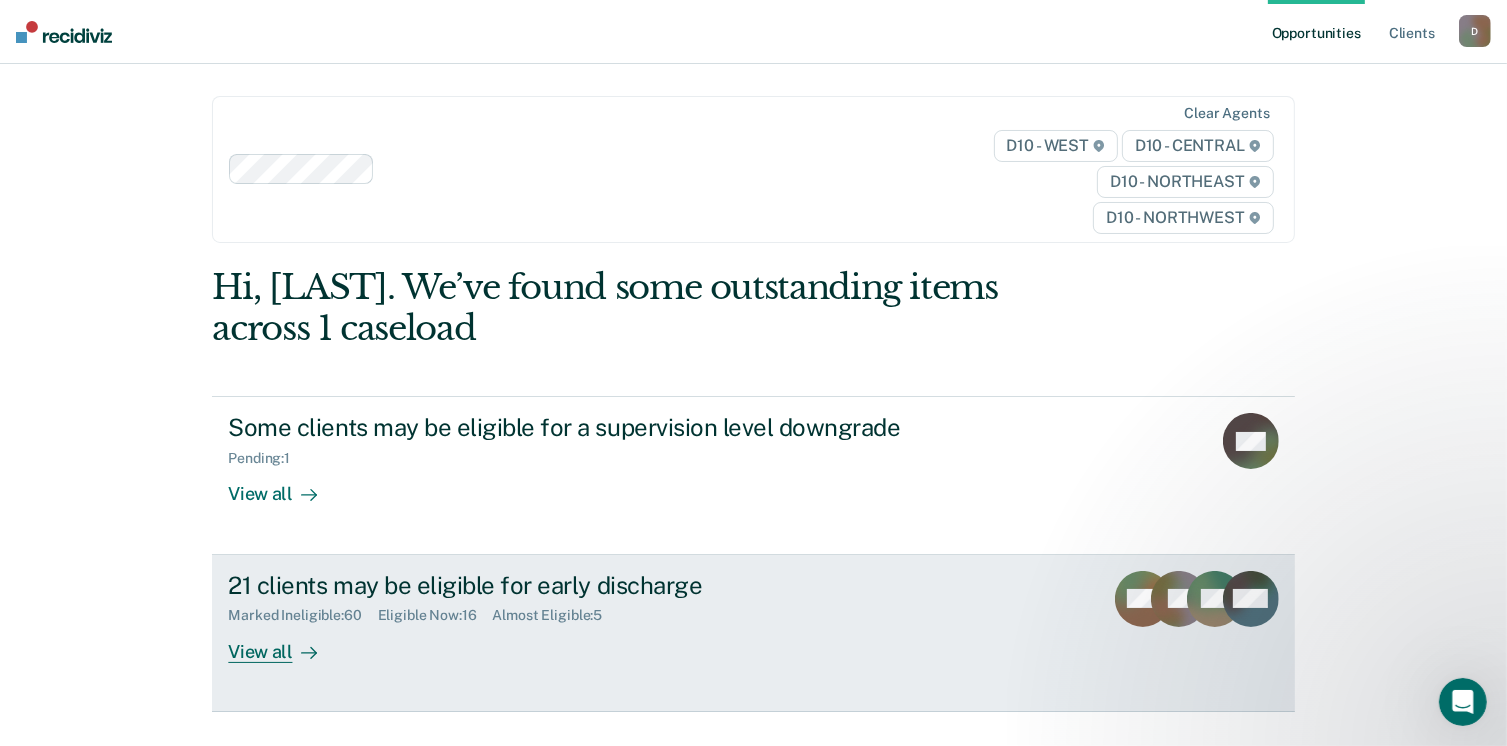click on "21 clients may be eligible for early discharge Marked Ineligible :  60 Eligible Now :  16 Almost Eligible :  5 View all" at bounding box center (603, 617) 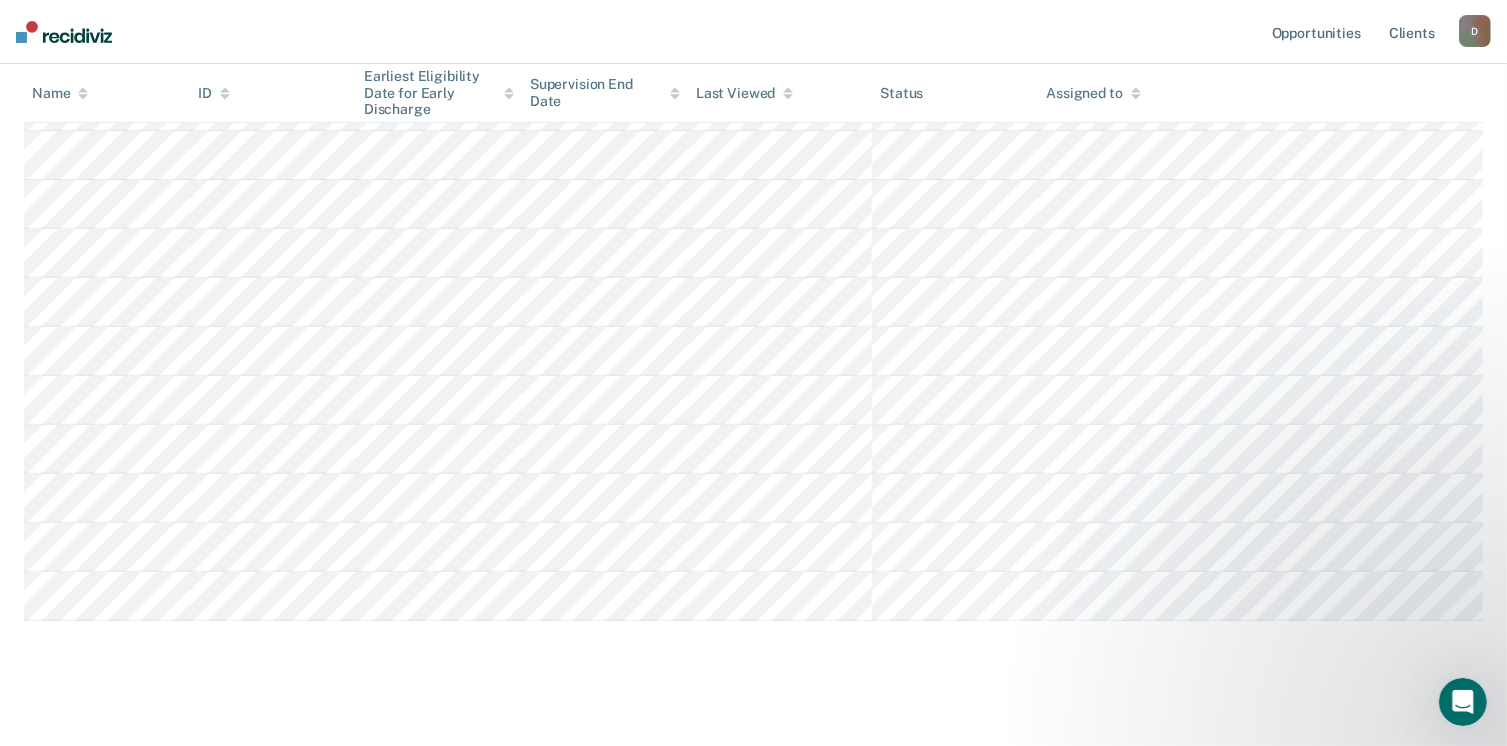 scroll, scrollTop: 764, scrollLeft: 0, axis: vertical 